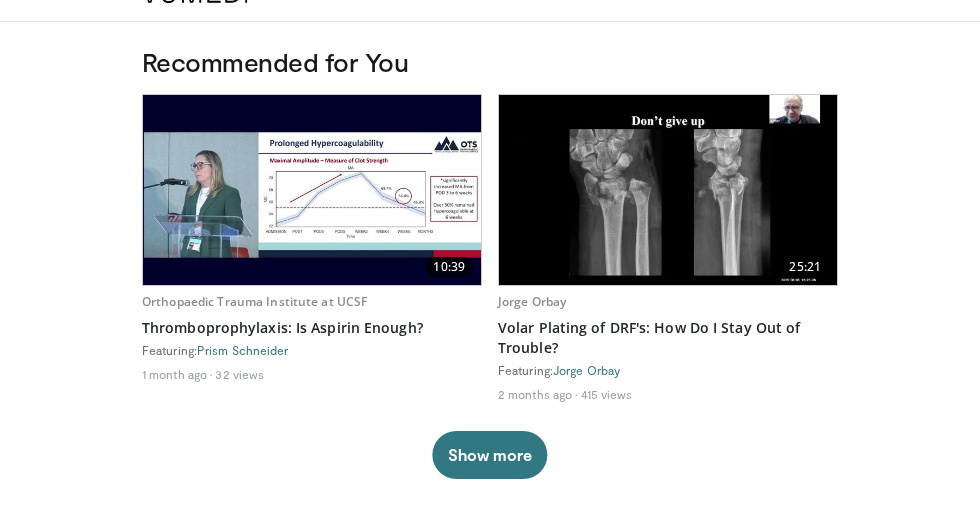 scroll, scrollTop: 35, scrollLeft: 0, axis: vertical 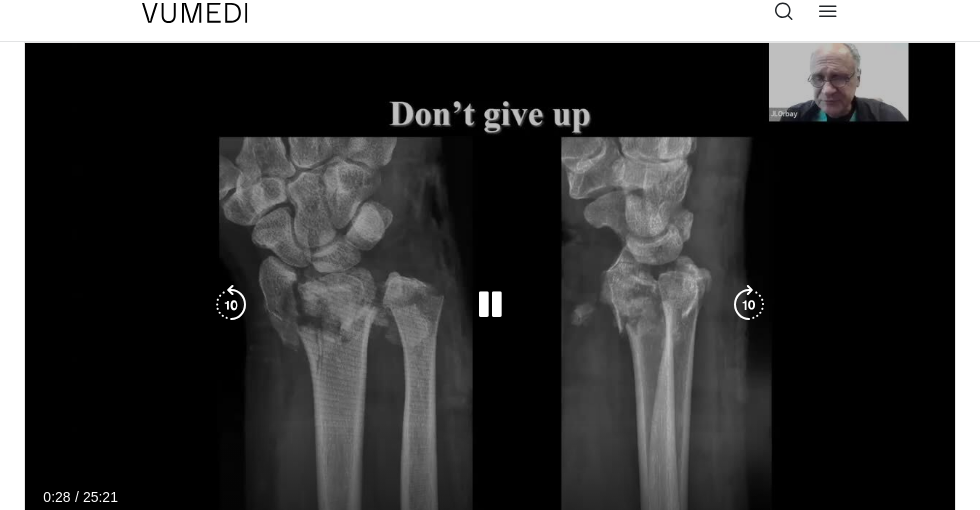 click at bounding box center [490, 305] 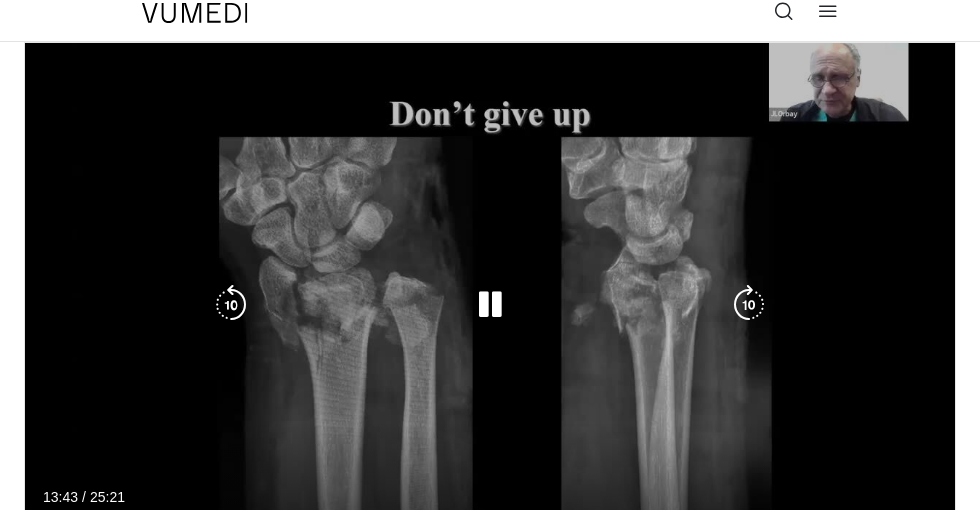 click at bounding box center [490, 305] 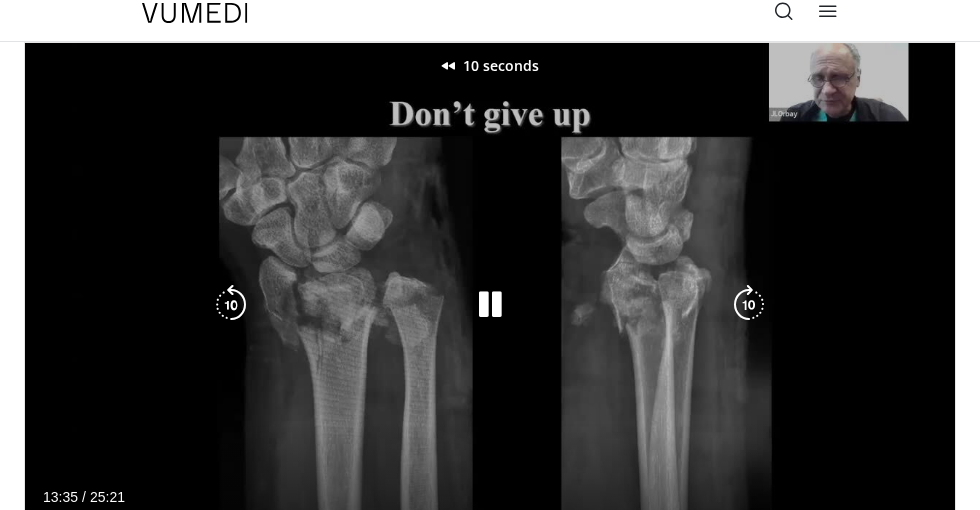 click at bounding box center [231, 305] 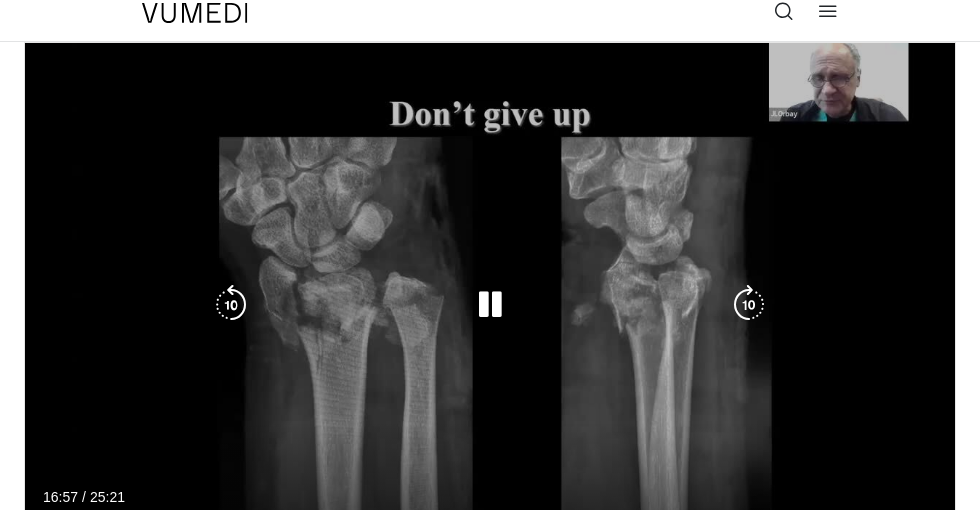 click on "10 seconds
Tap to unmute" at bounding box center [490, 304] 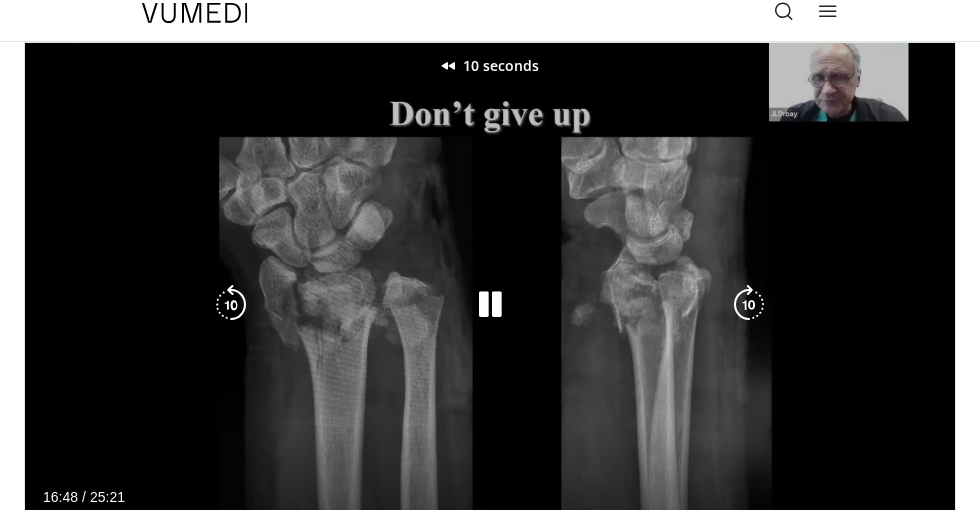 click at bounding box center [231, 305] 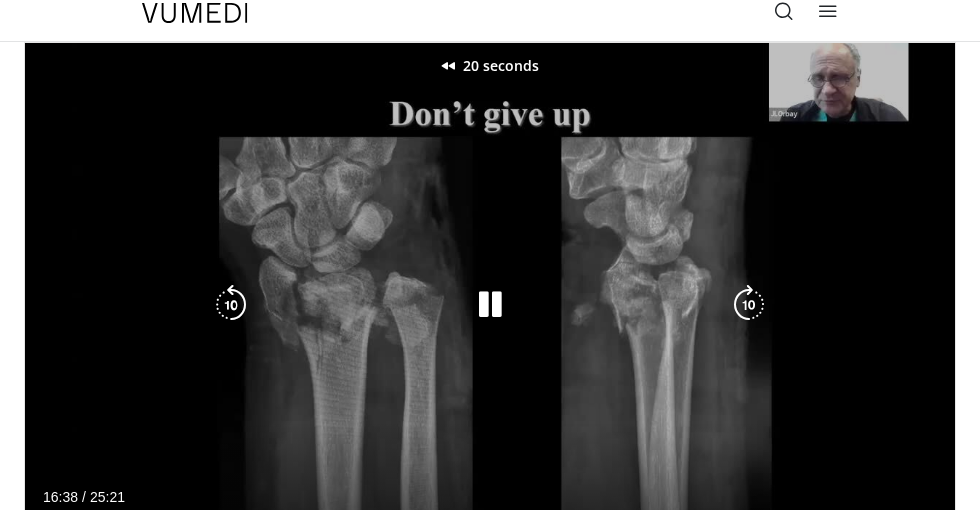 click at bounding box center (231, 305) 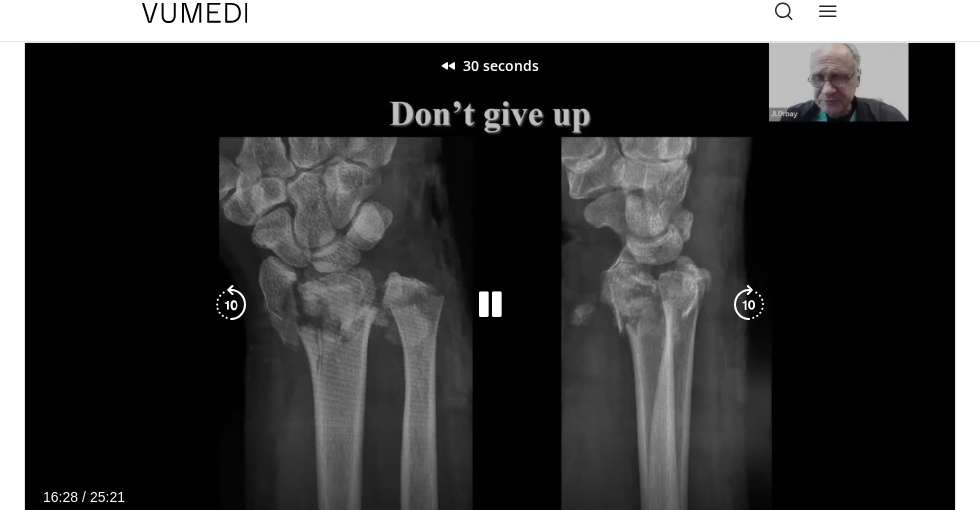 click at bounding box center [231, 305] 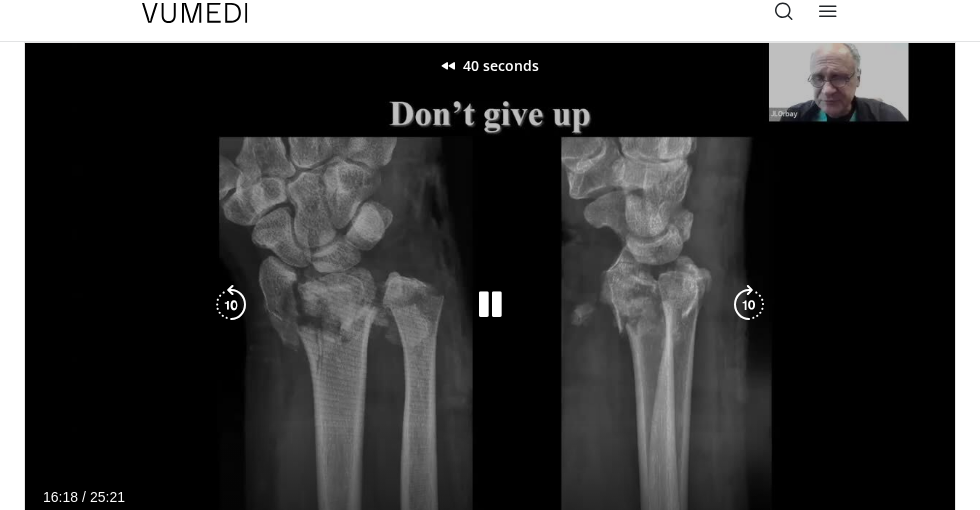 click at bounding box center (231, 305) 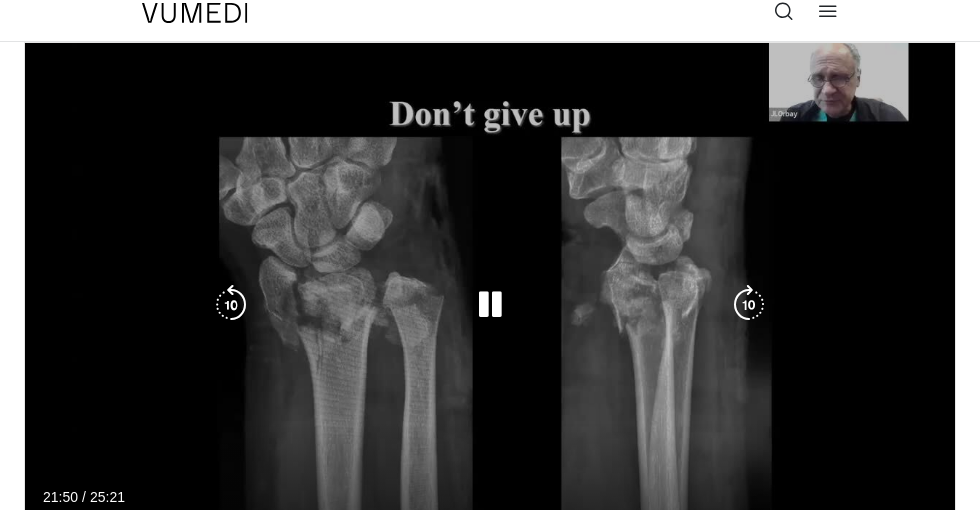 click on "Current Time  21:50 / Duration  25:21" at bounding box center (490, 497) 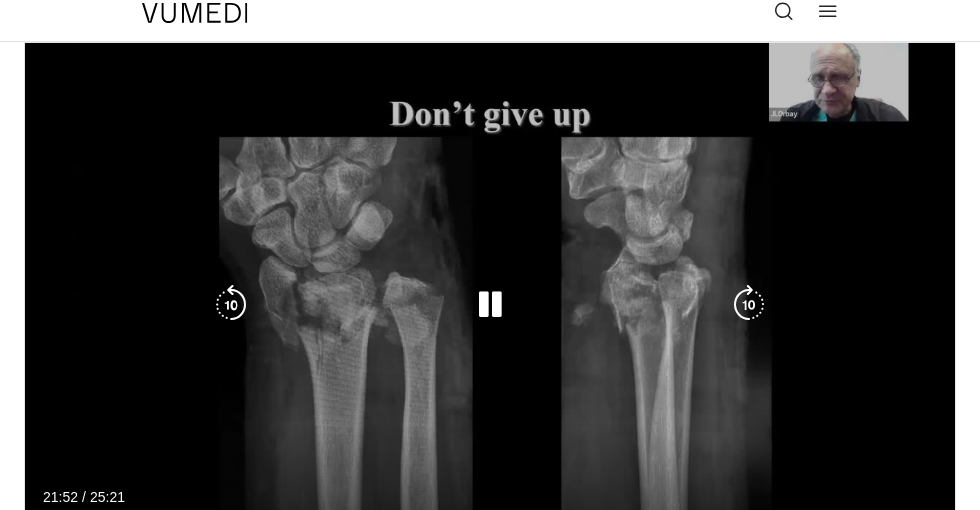 click on "50 seconds
Tap to unmute" at bounding box center (490, 304) 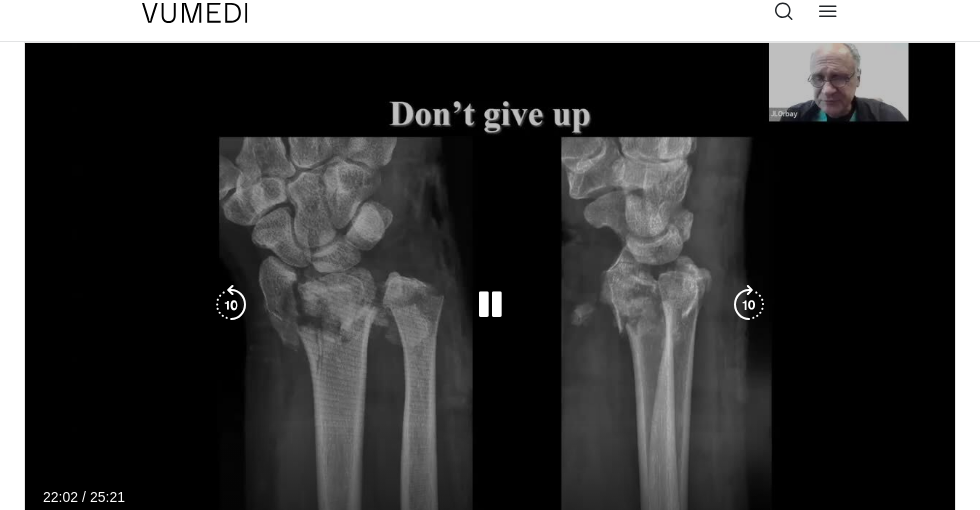 click at bounding box center (490, 305) 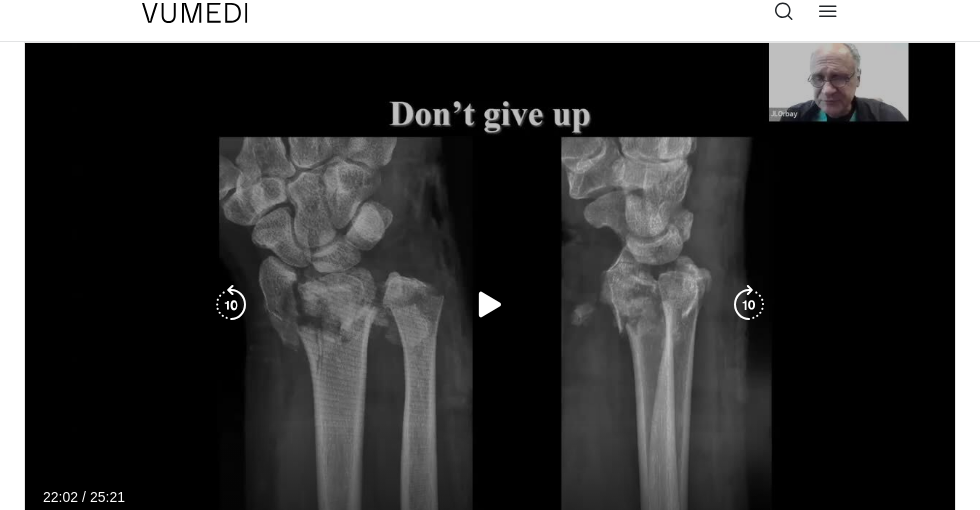 click at bounding box center (490, 305) 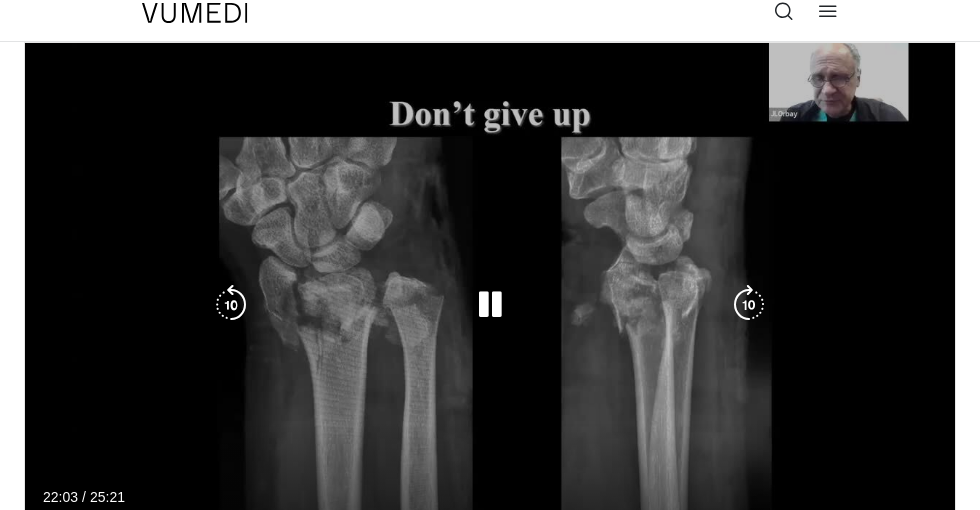 click at bounding box center [490, 305] 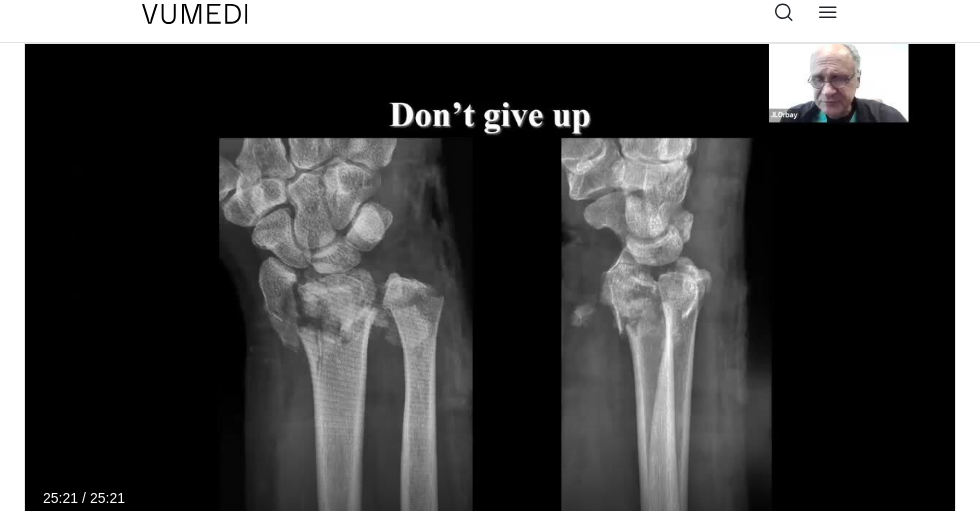 scroll, scrollTop: 92, scrollLeft: 0, axis: vertical 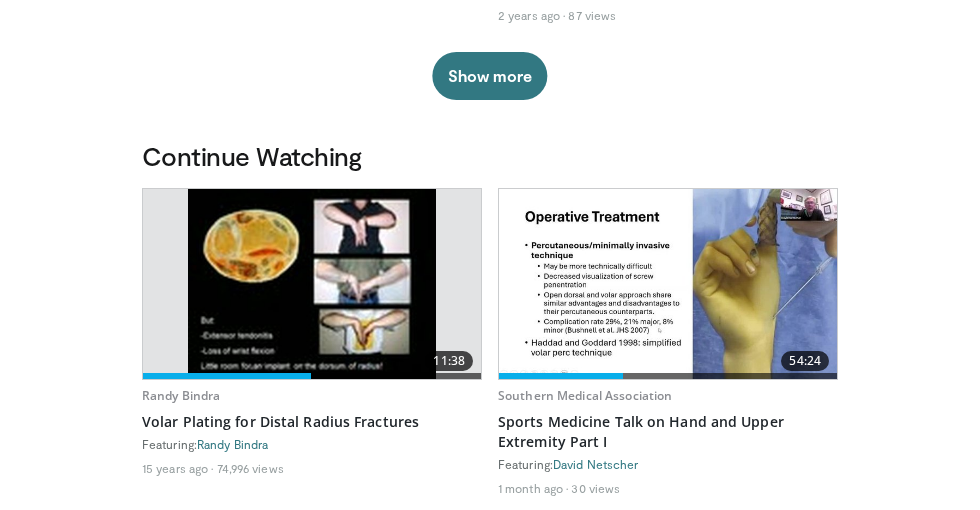 click at bounding box center (668, 284) 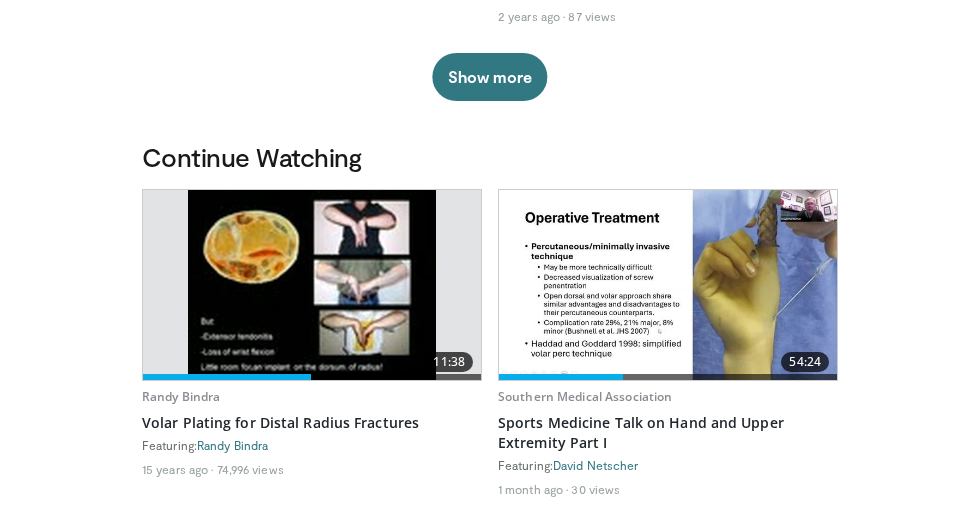 scroll, scrollTop: 523, scrollLeft: 0, axis: vertical 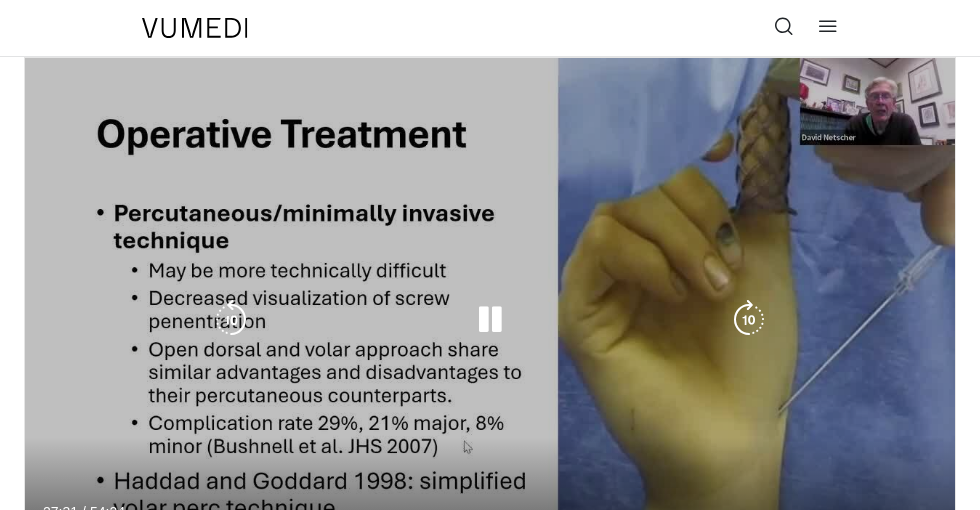 click at bounding box center (490, 320) 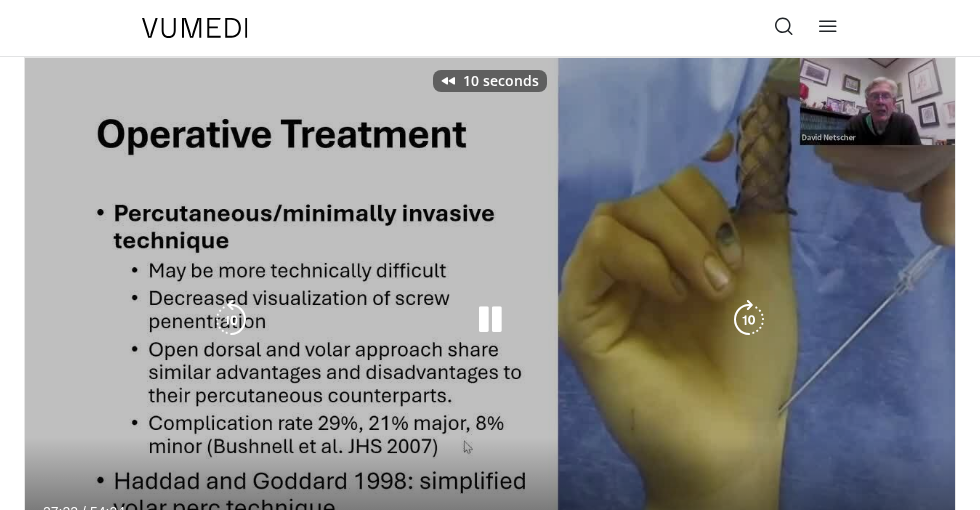 click at bounding box center [231, 320] 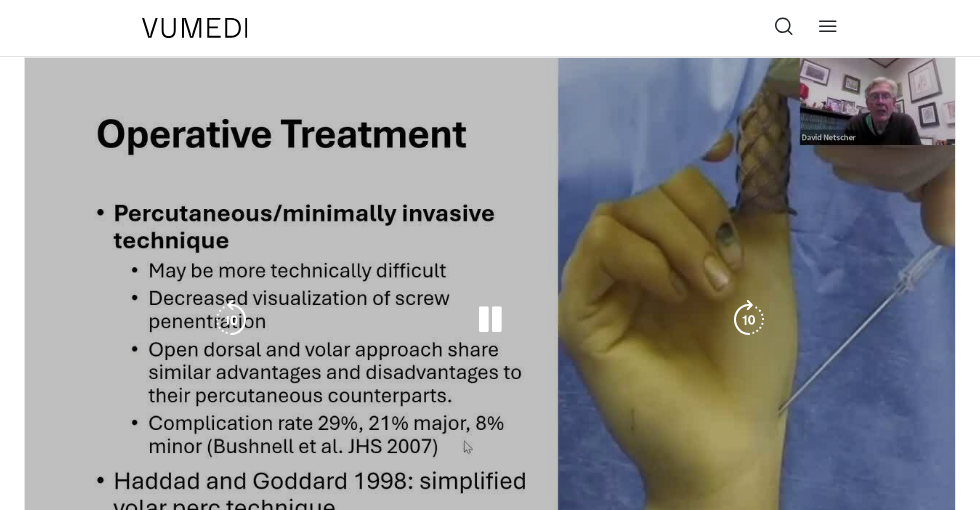 click on "20 seconds
Tap to unmute" at bounding box center [490, 319] 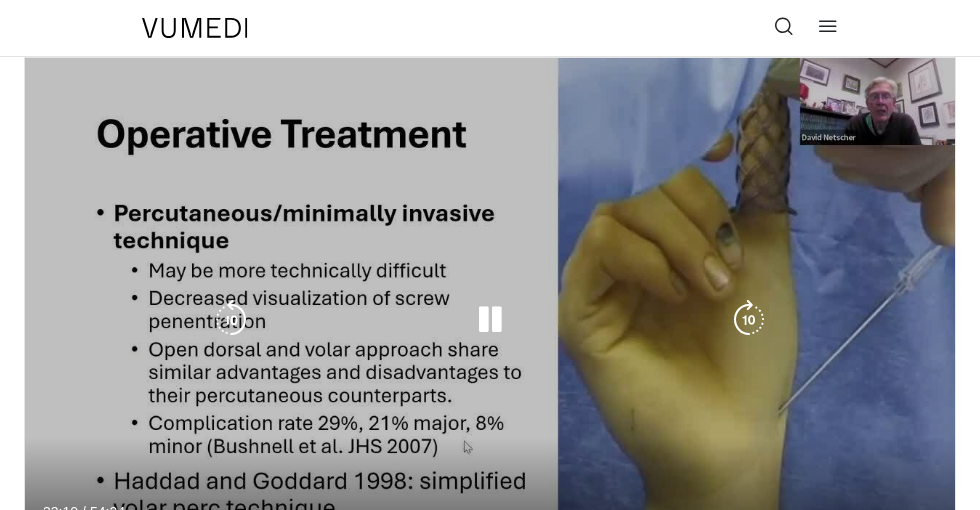 click at bounding box center [490, 320] 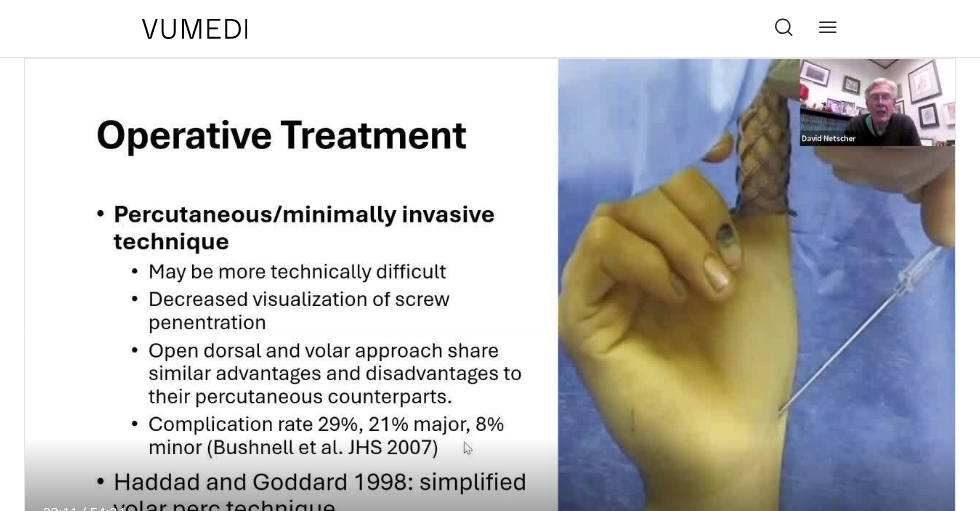 scroll, scrollTop: 77, scrollLeft: 0, axis: vertical 